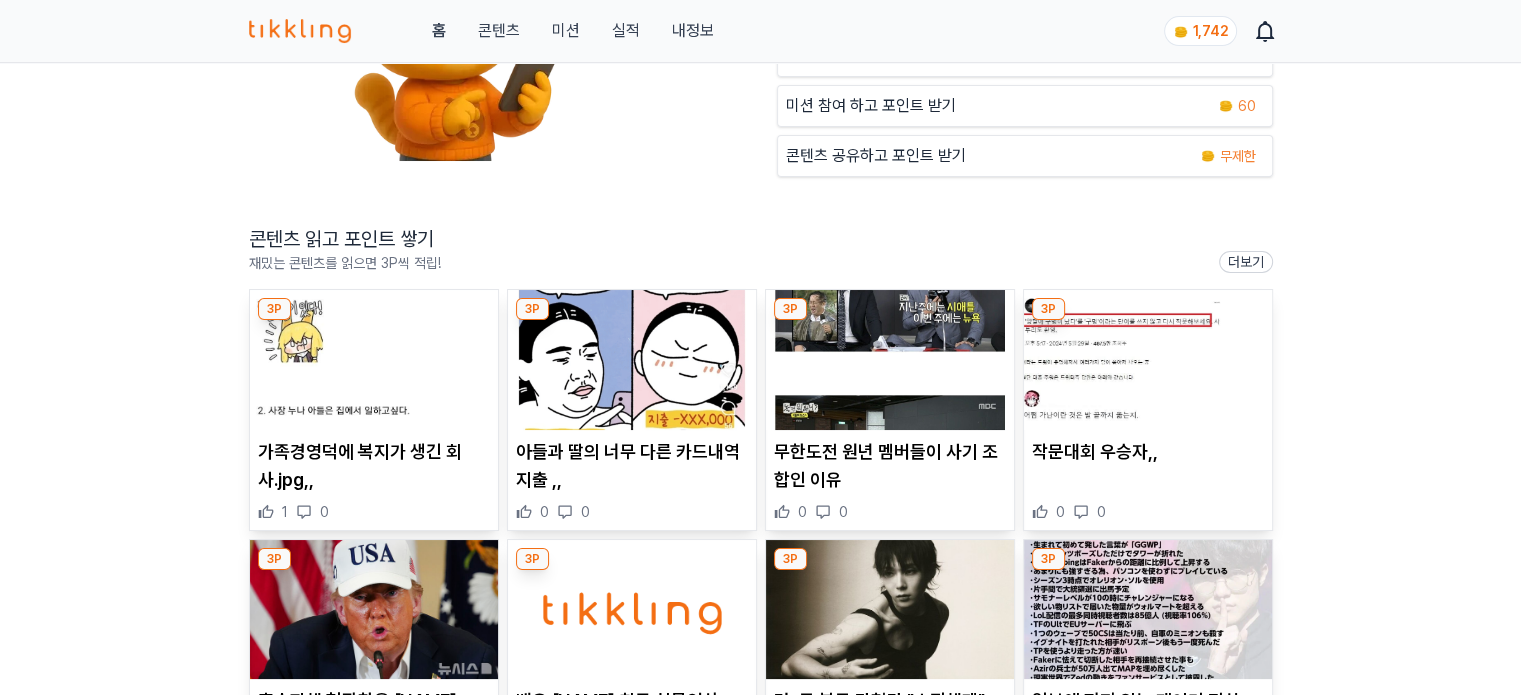 scroll, scrollTop: 252, scrollLeft: 0, axis: vertical 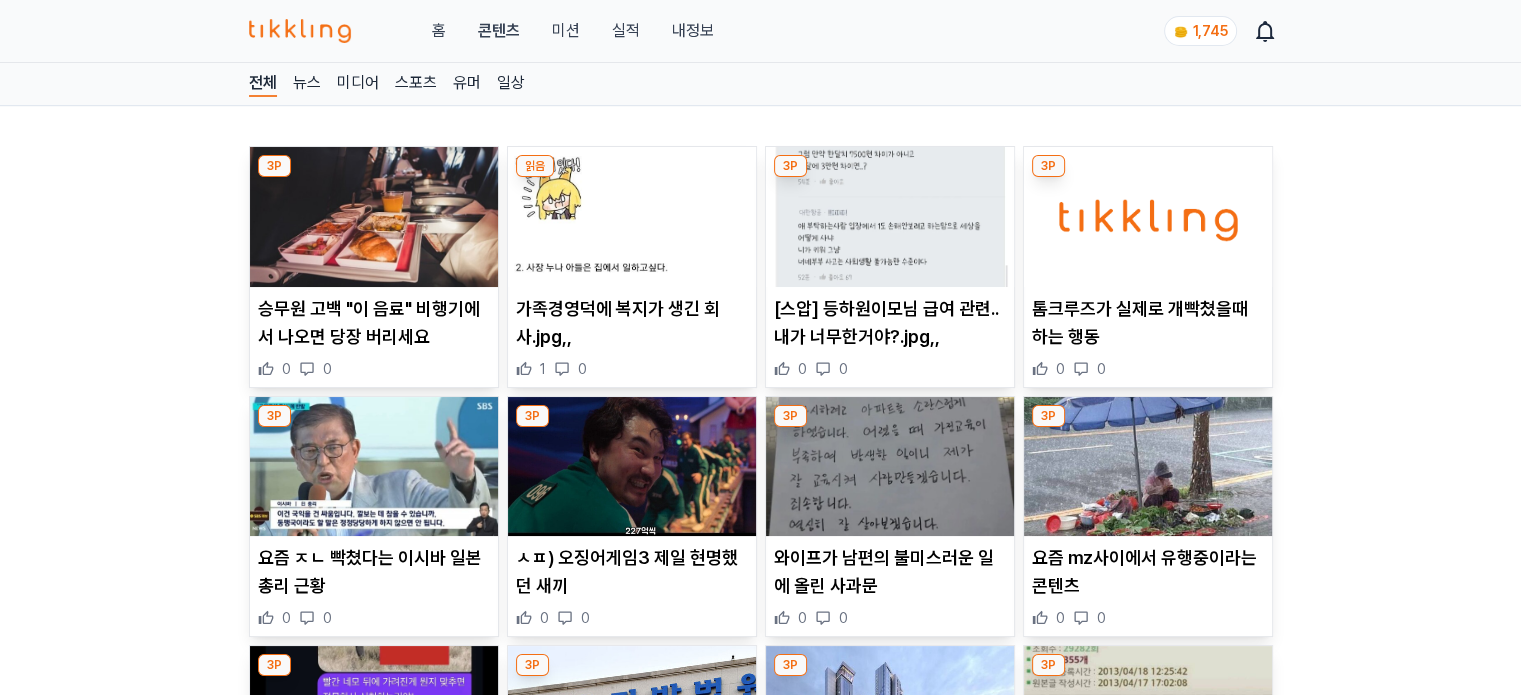 click at bounding box center [890, 217] 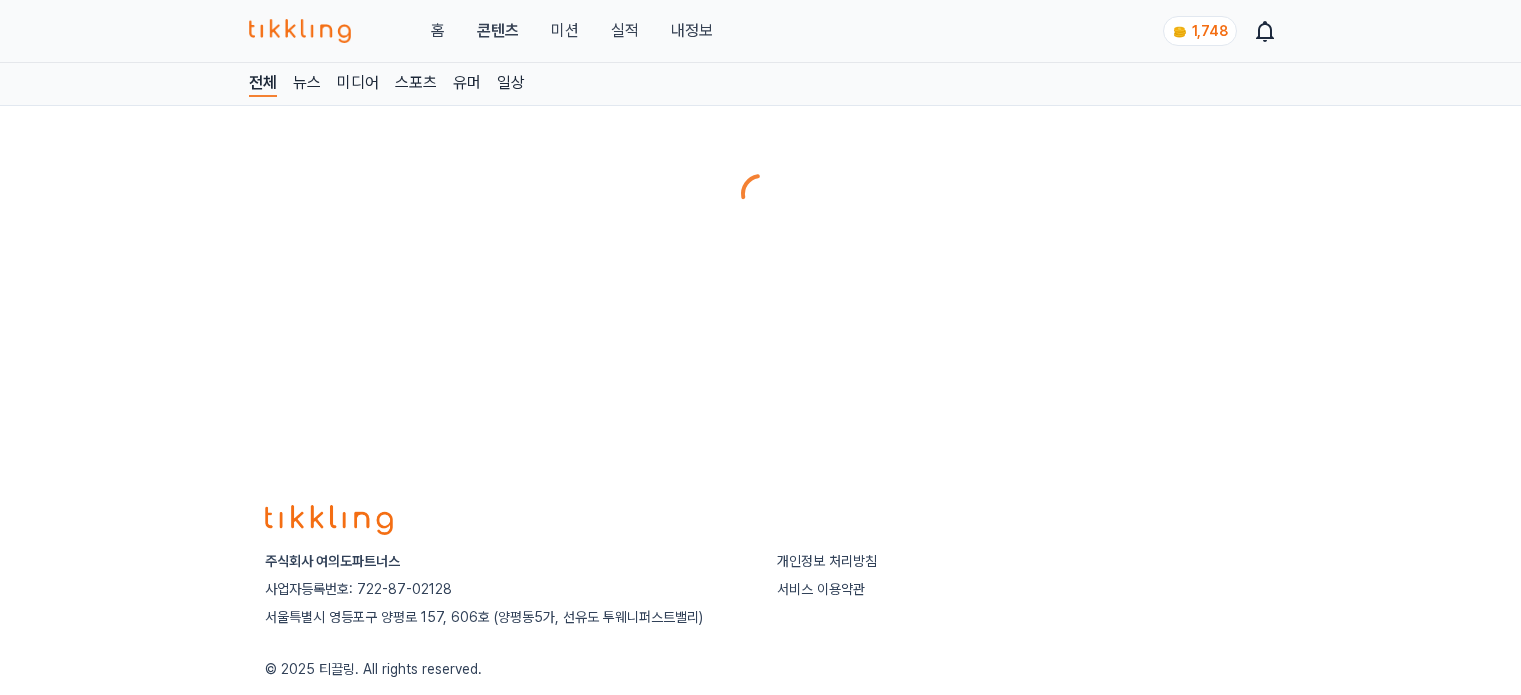 scroll, scrollTop: 0, scrollLeft: 0, axis: both 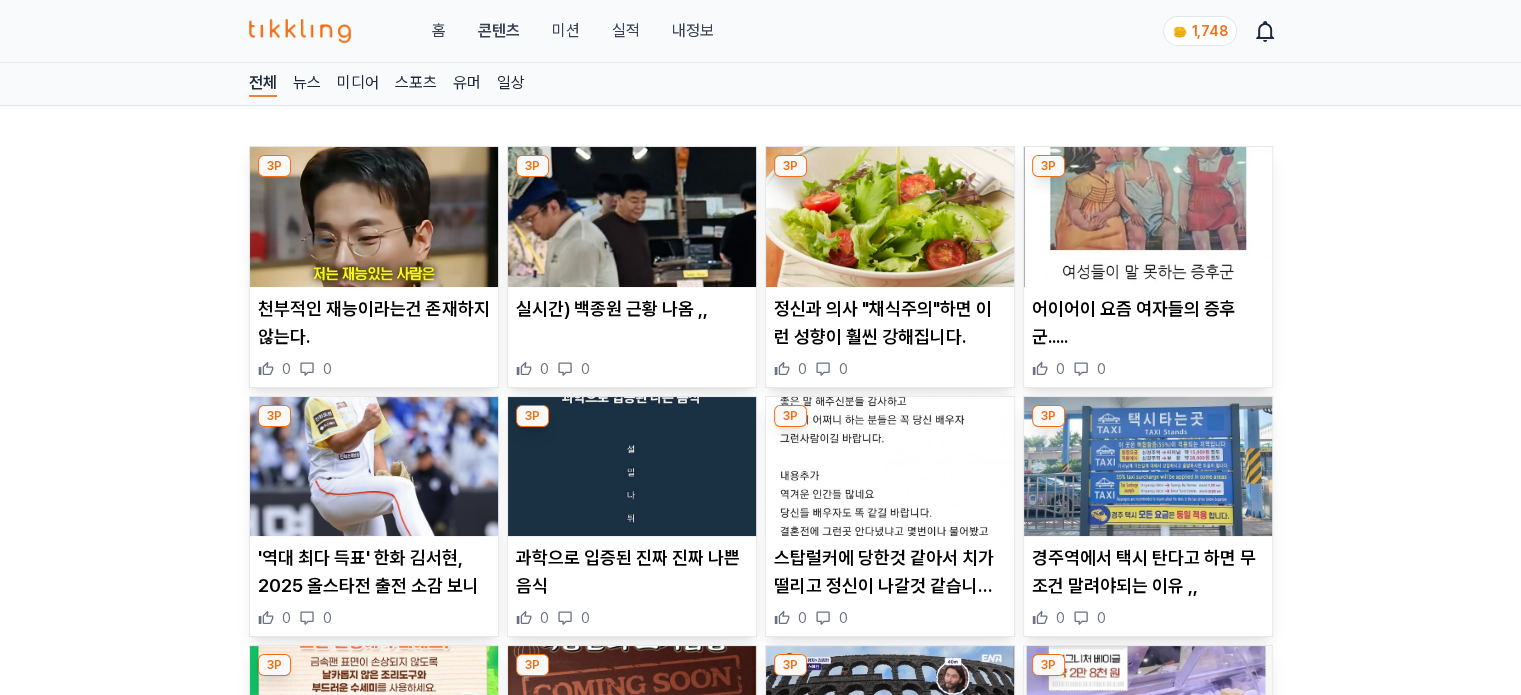 click at bounding box center (1148, 217) 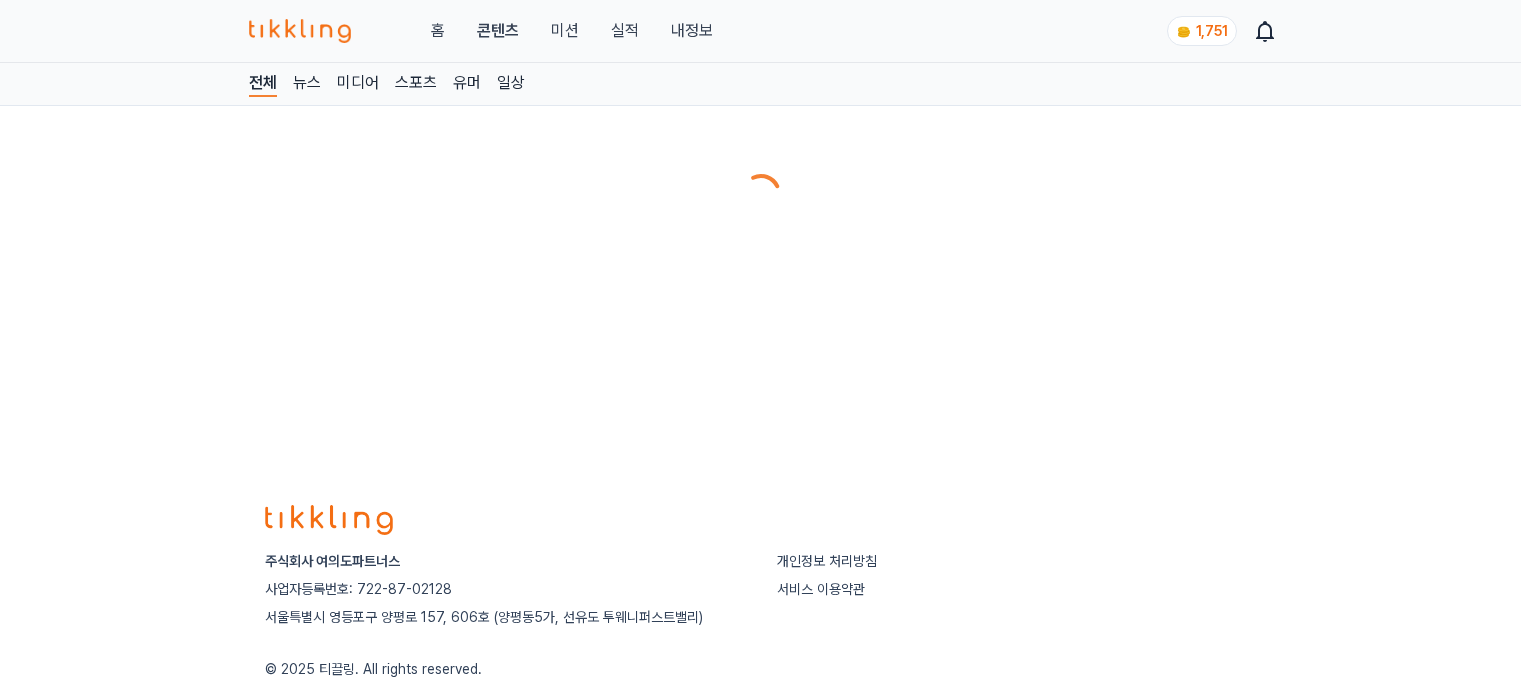 scroll, scrollTop: 0, scrollLeft: 0, axis: both 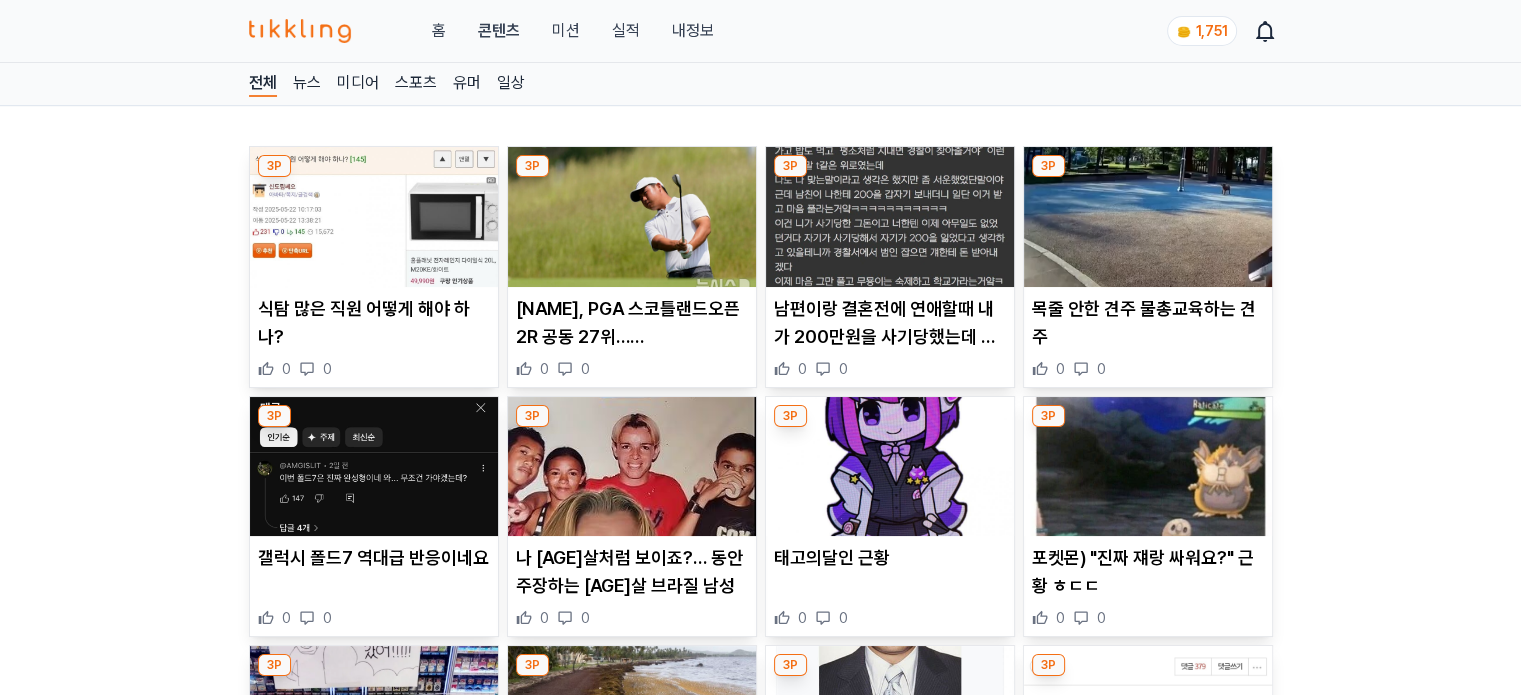 click at bounding box center [374, 217] 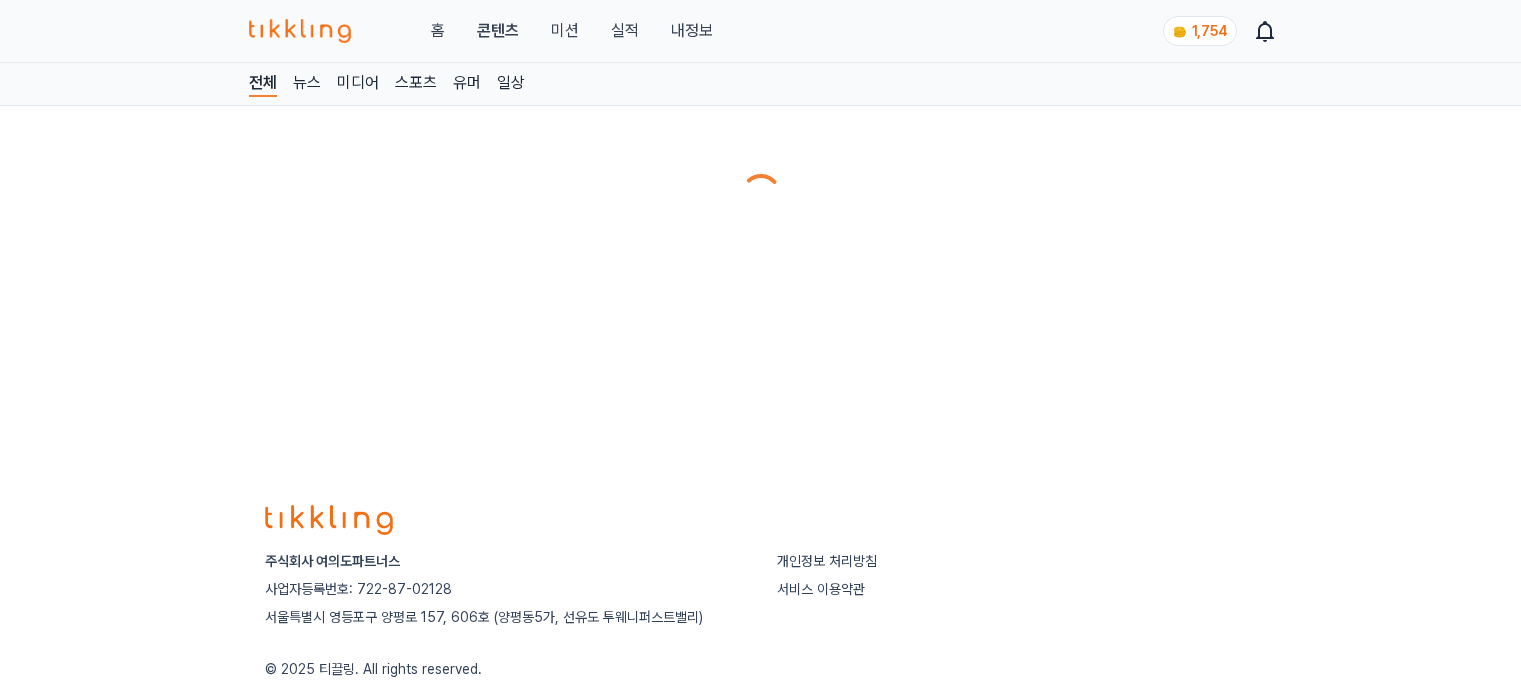 scroll, scrollTop: 0, scrollLeft: 0, axis: both 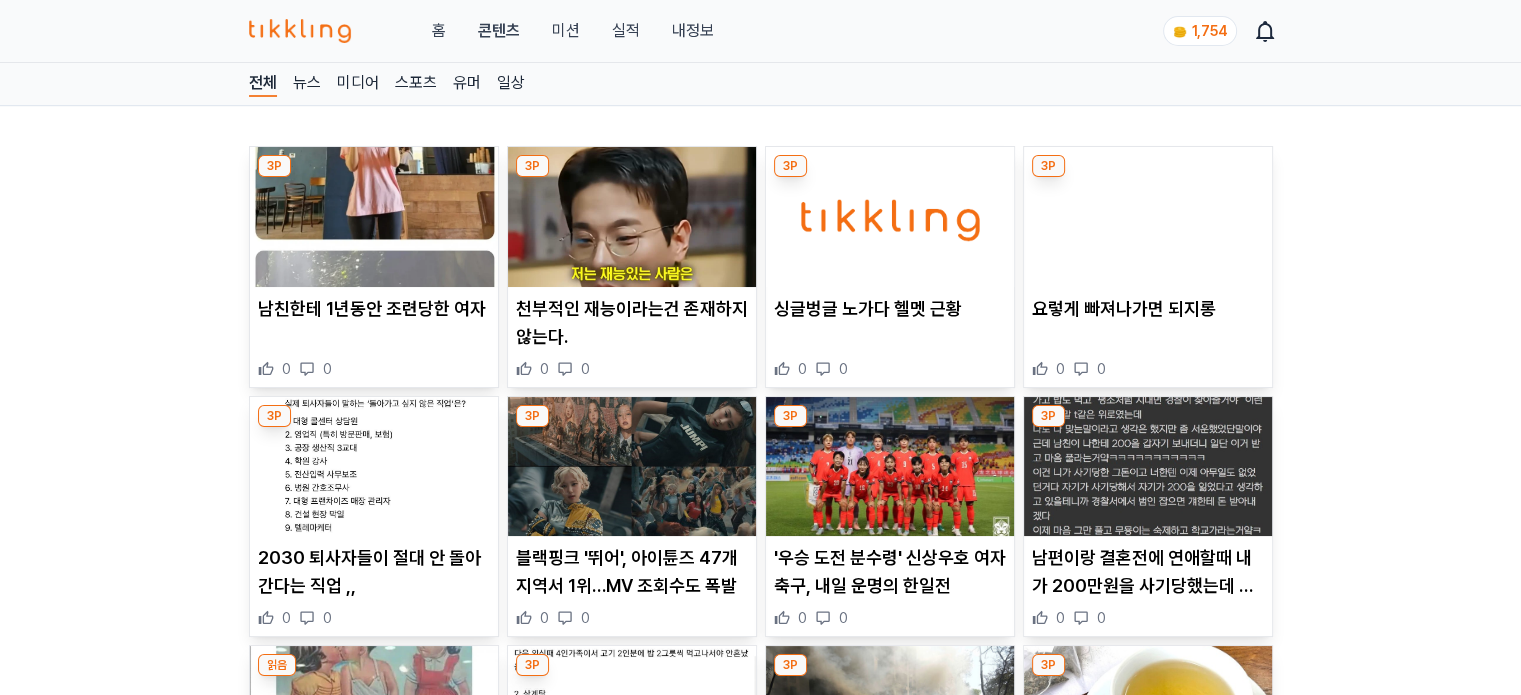 click at bounding box center (374, 217) 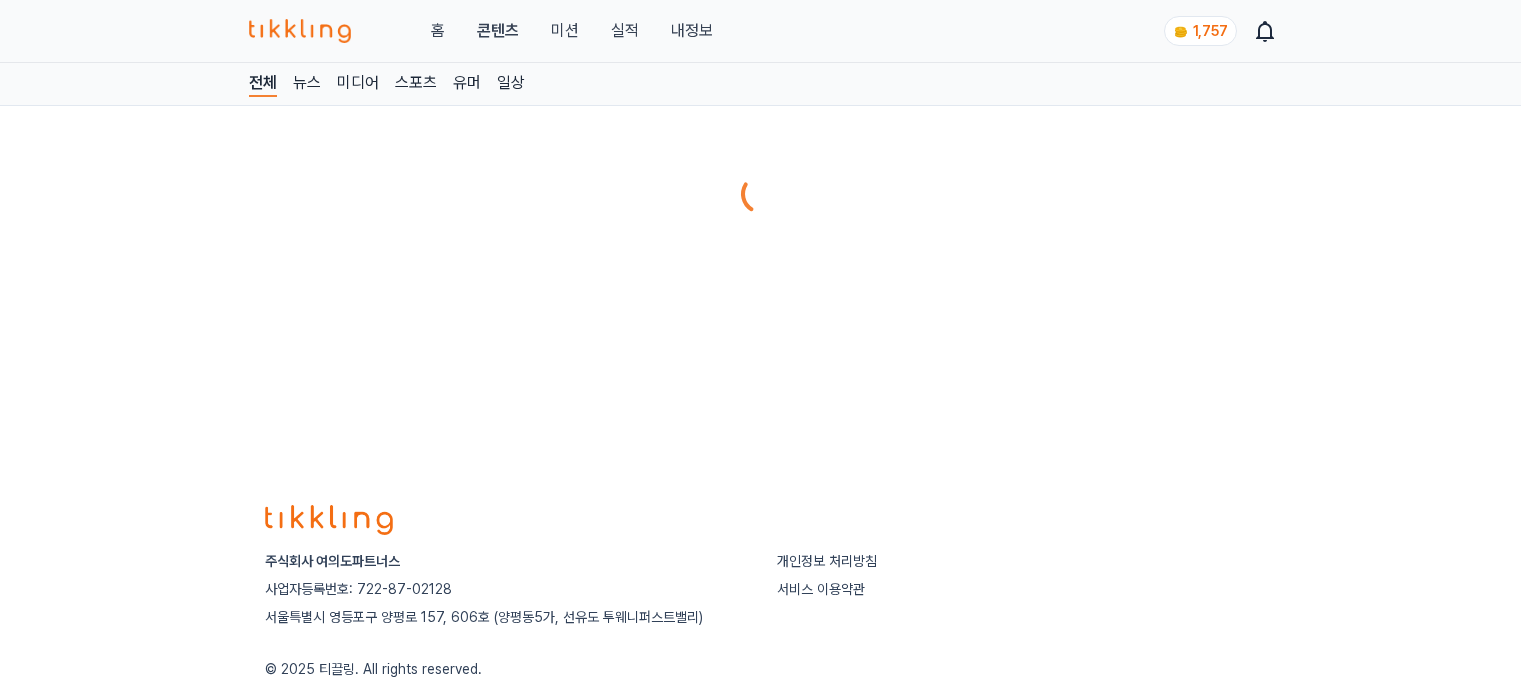 scroll, scrollTop: 0, scrollLeft: 0, axis: both 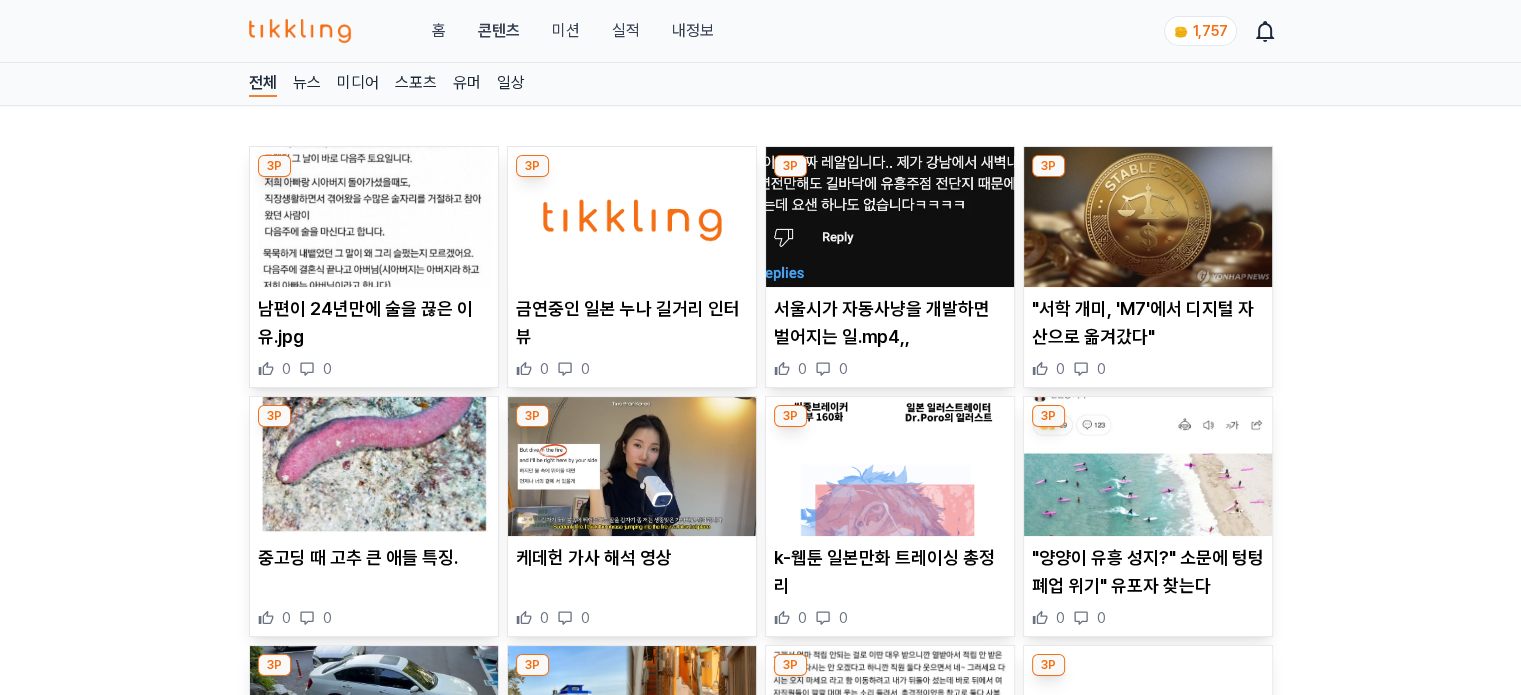 click at bounding box center (374, 217) 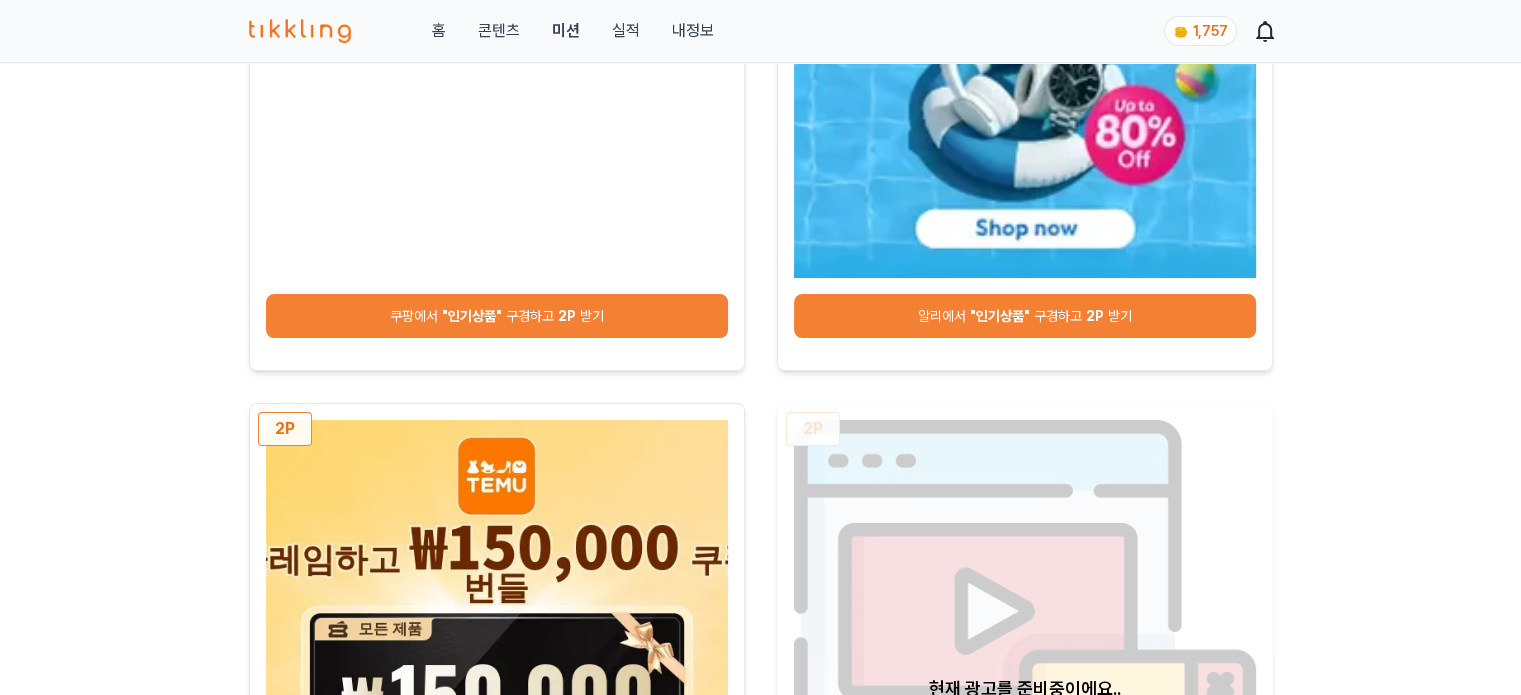 scroll, scrollTop: 500, scrollLeft: 0, axis: vertical 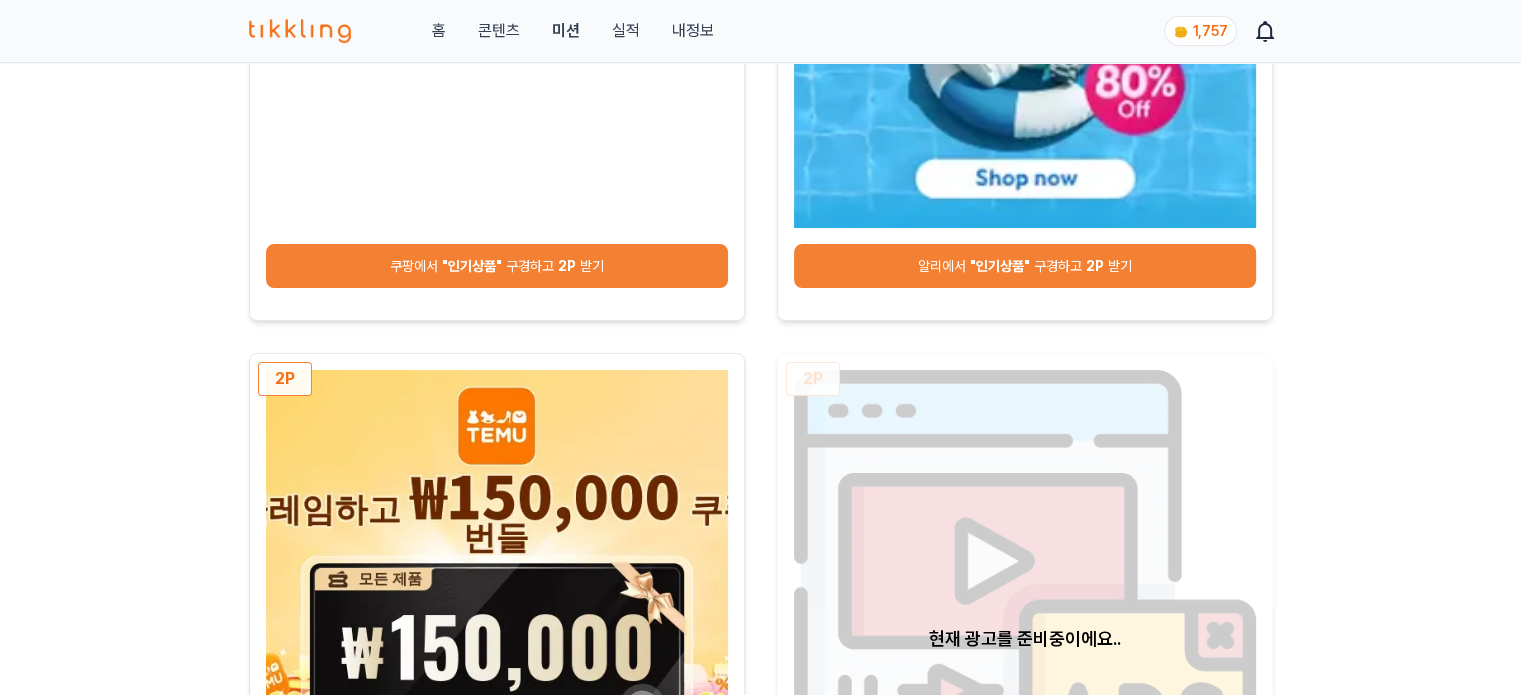 click on "쿠팡에서 "인기상품"  구경하고  2P  받기" at bounding box center [497, 266] 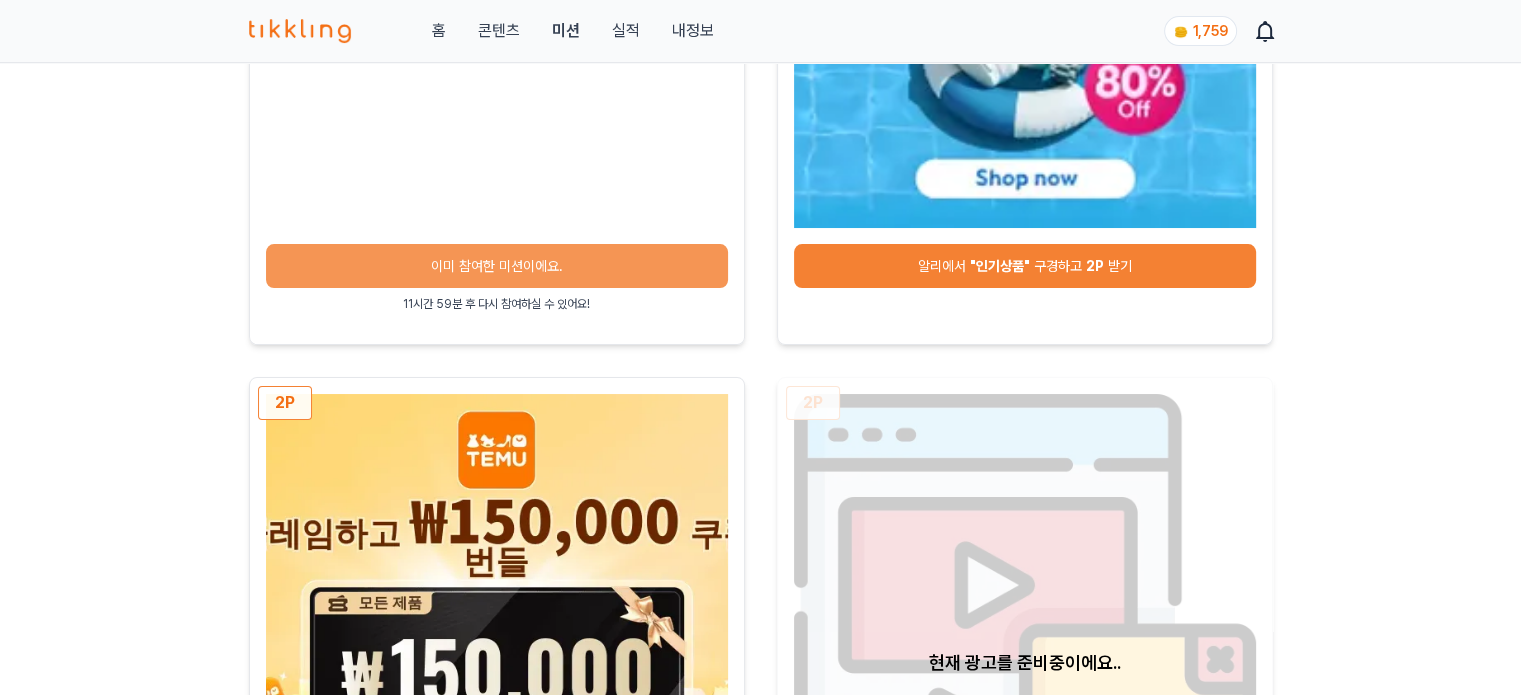 click on "알리에서 "인기상품"  구경하고  2P  받기" at bounding box center [1025, 266] 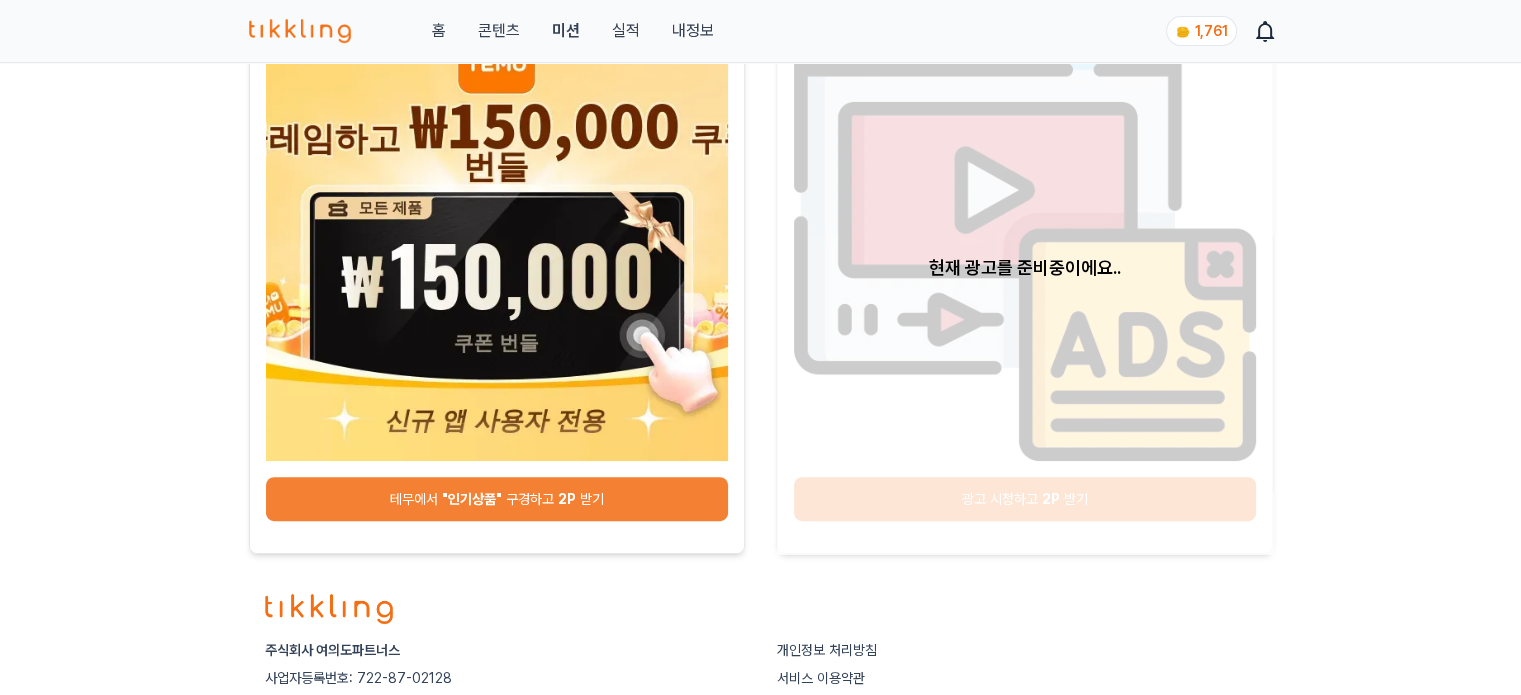 scroll, scrollTop: 1062, scrollLeft: 0, axis: vertical 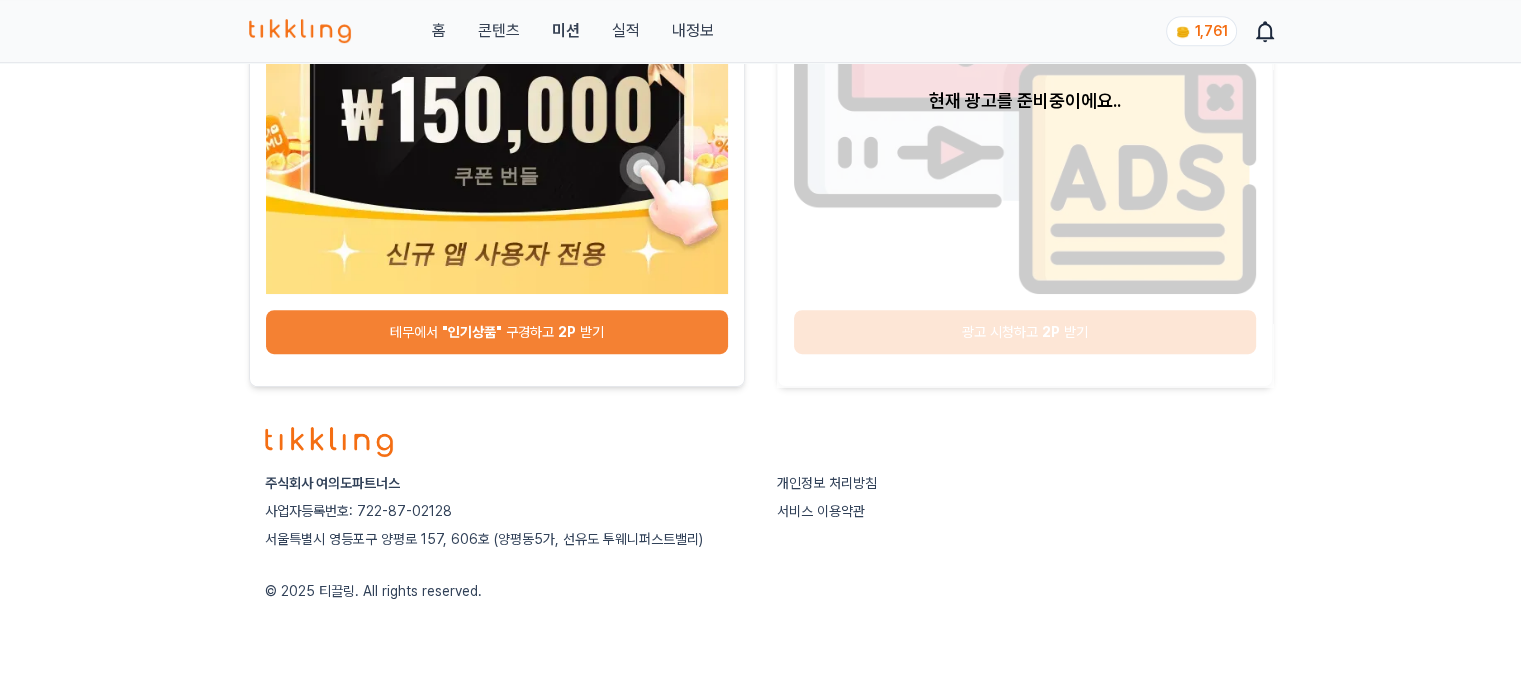 click on "테무에서 "인기상품"  구경하고  2P  받기" at bounding box center (497, 332) 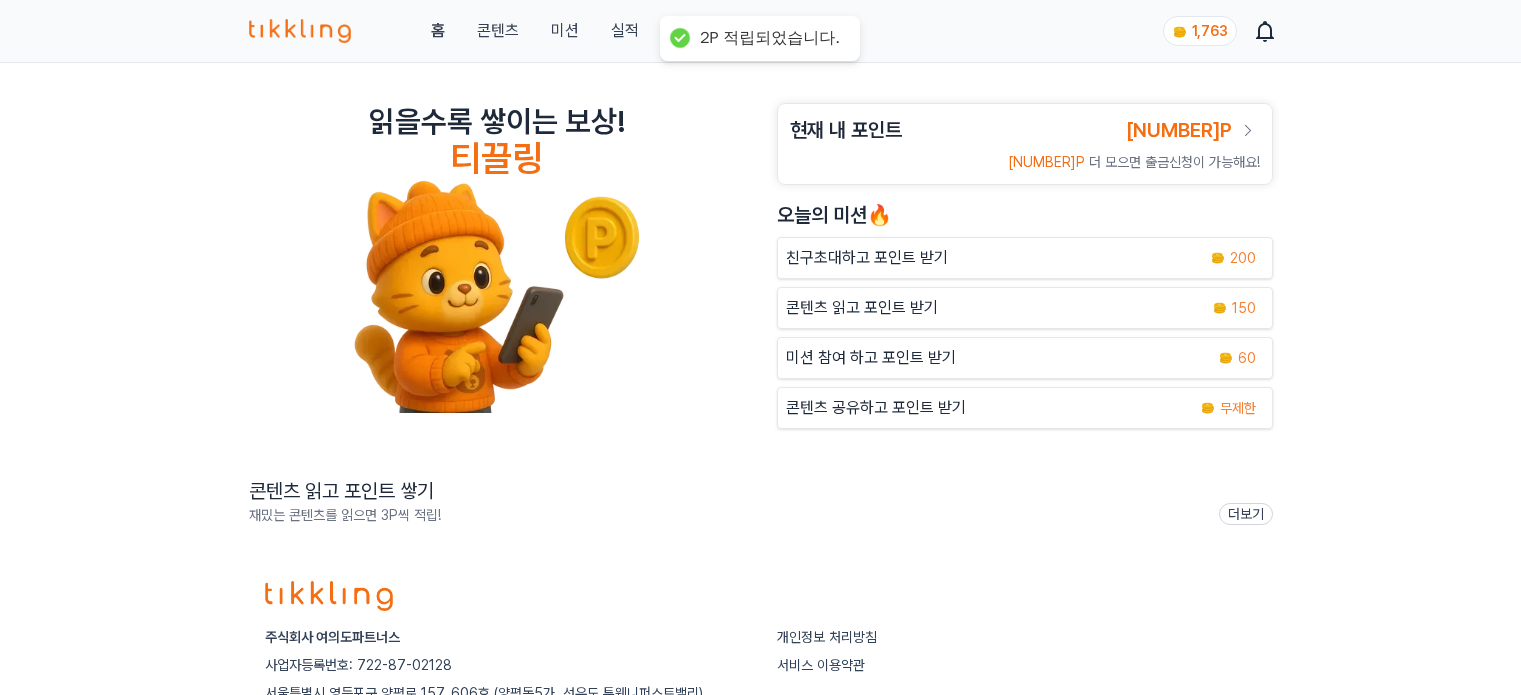 scroll, scrollTop: 0, scrollLeft: 0, axis: both 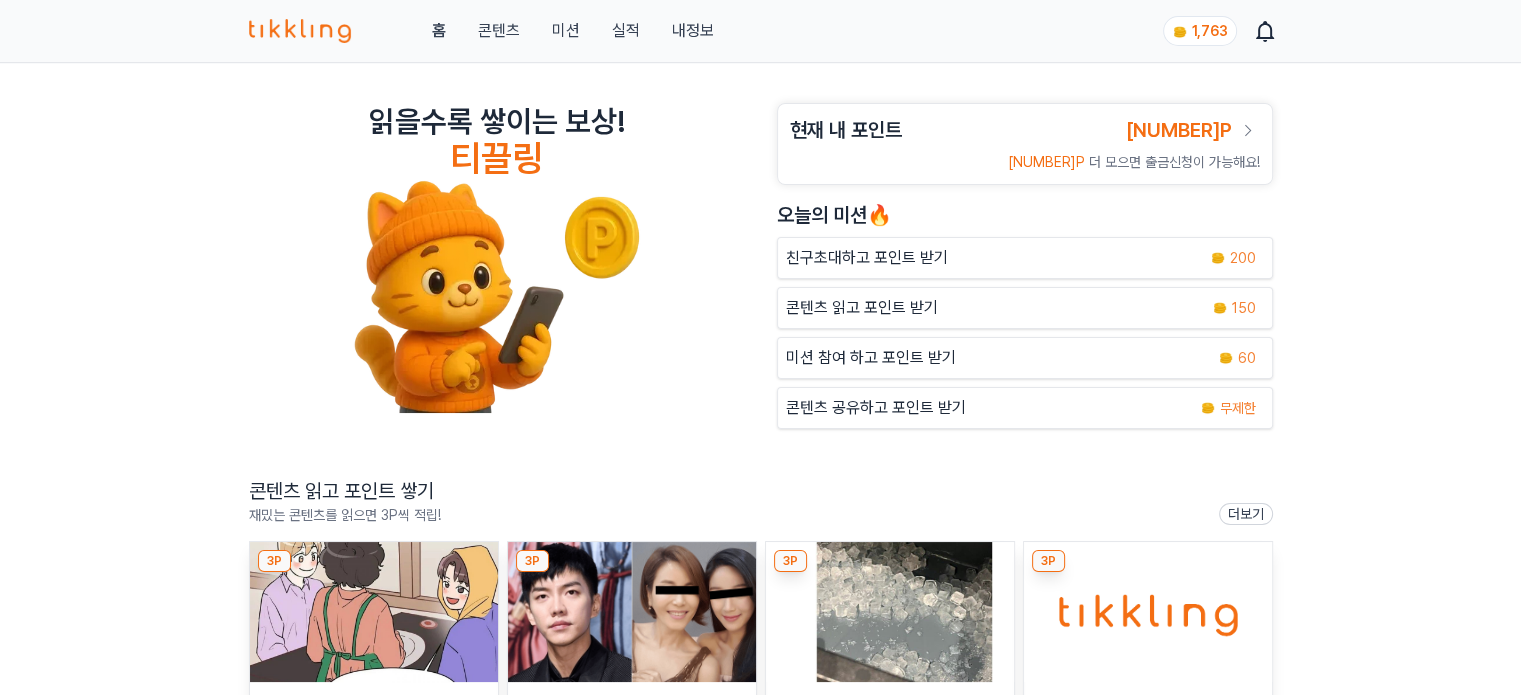 click at bounding box center (374, 612) 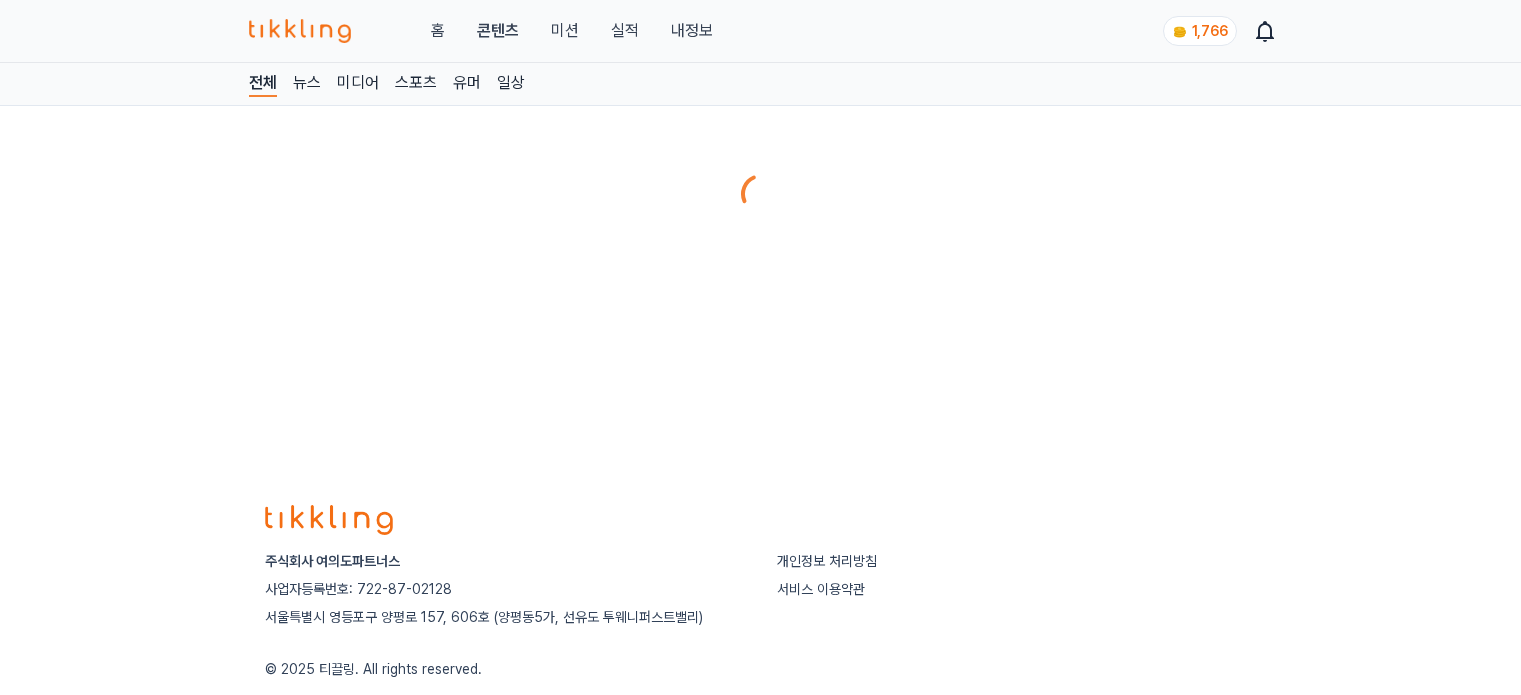 scroll, scrollTop: 0, scrollLeft: 0, axis: both 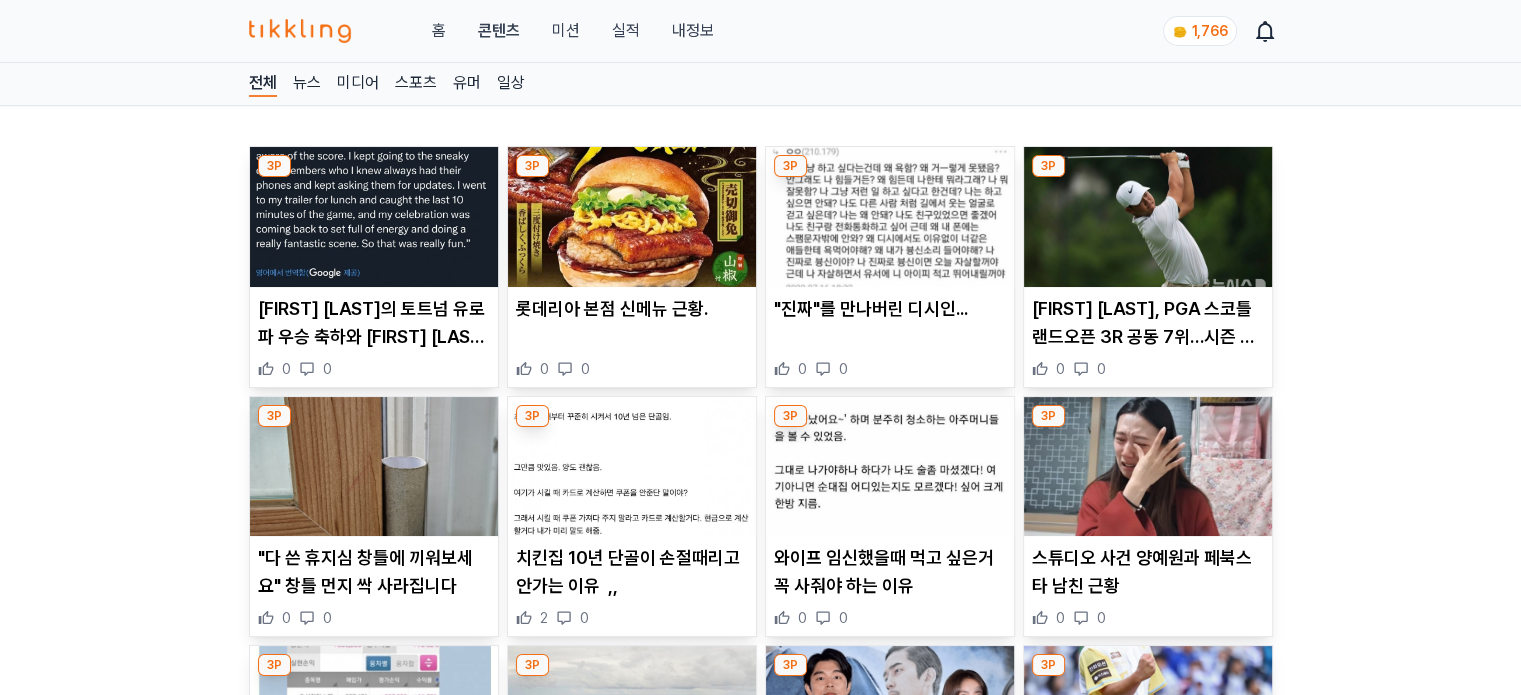 click at bounding box center [632, 217] 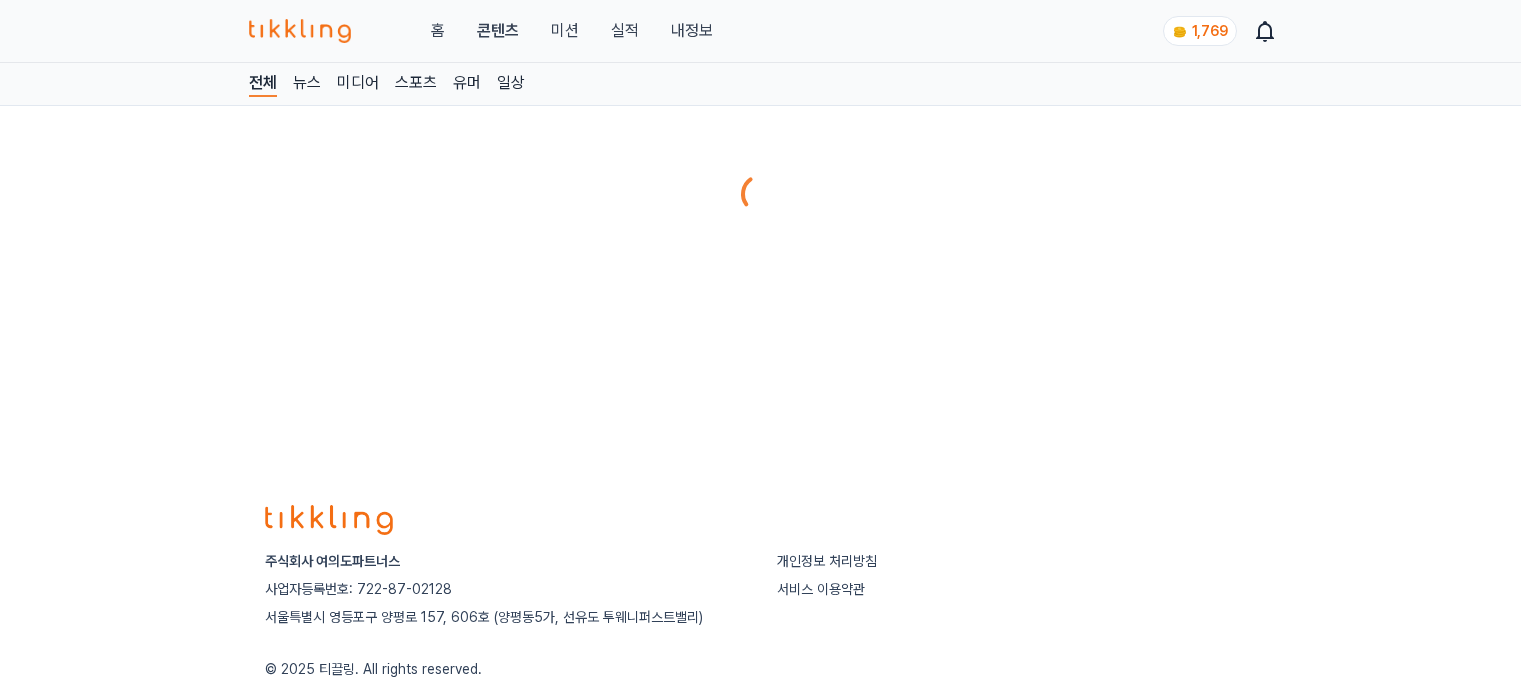 scroll, scrollTop: 0, scrollLeft: 0, axis: both 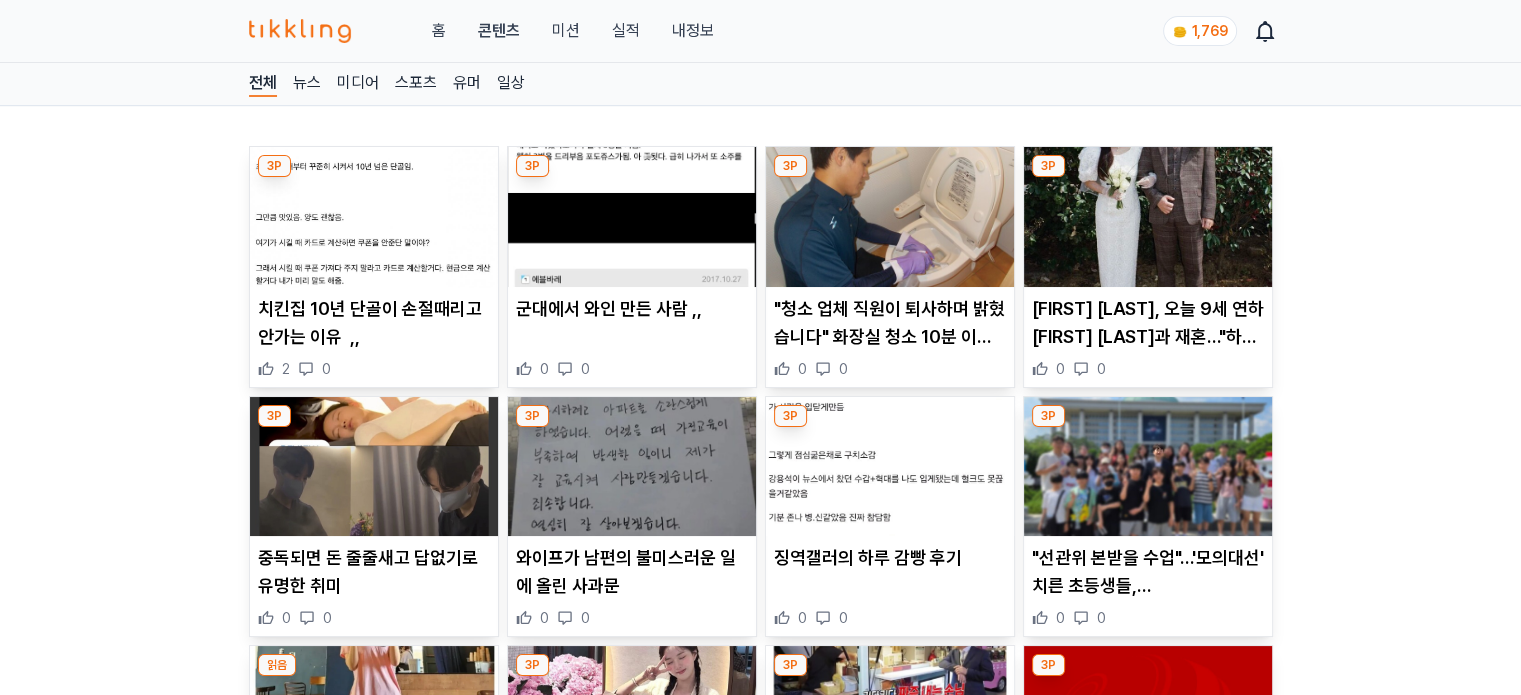 click at bounding box center (890, 217) 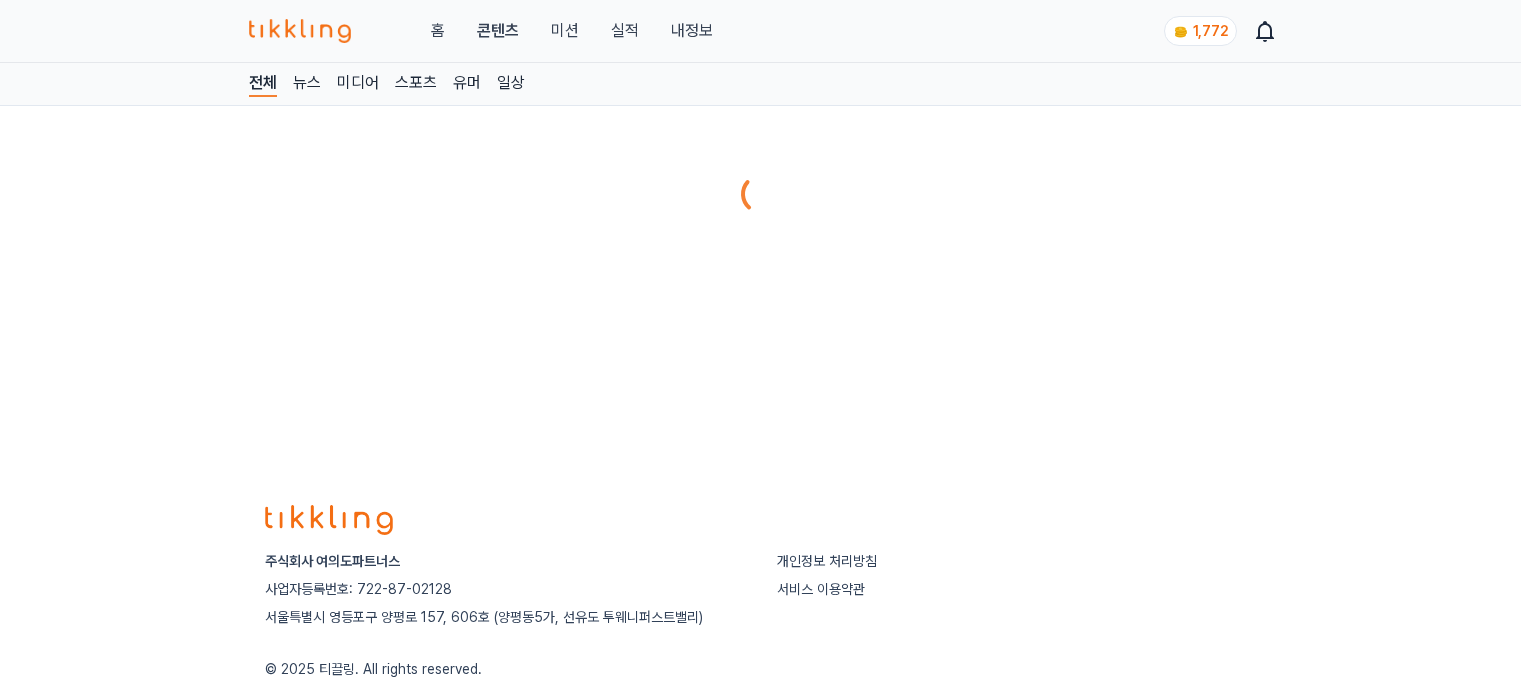 scroll, scrollTop: 0, scrollLeft: 0, axis: both 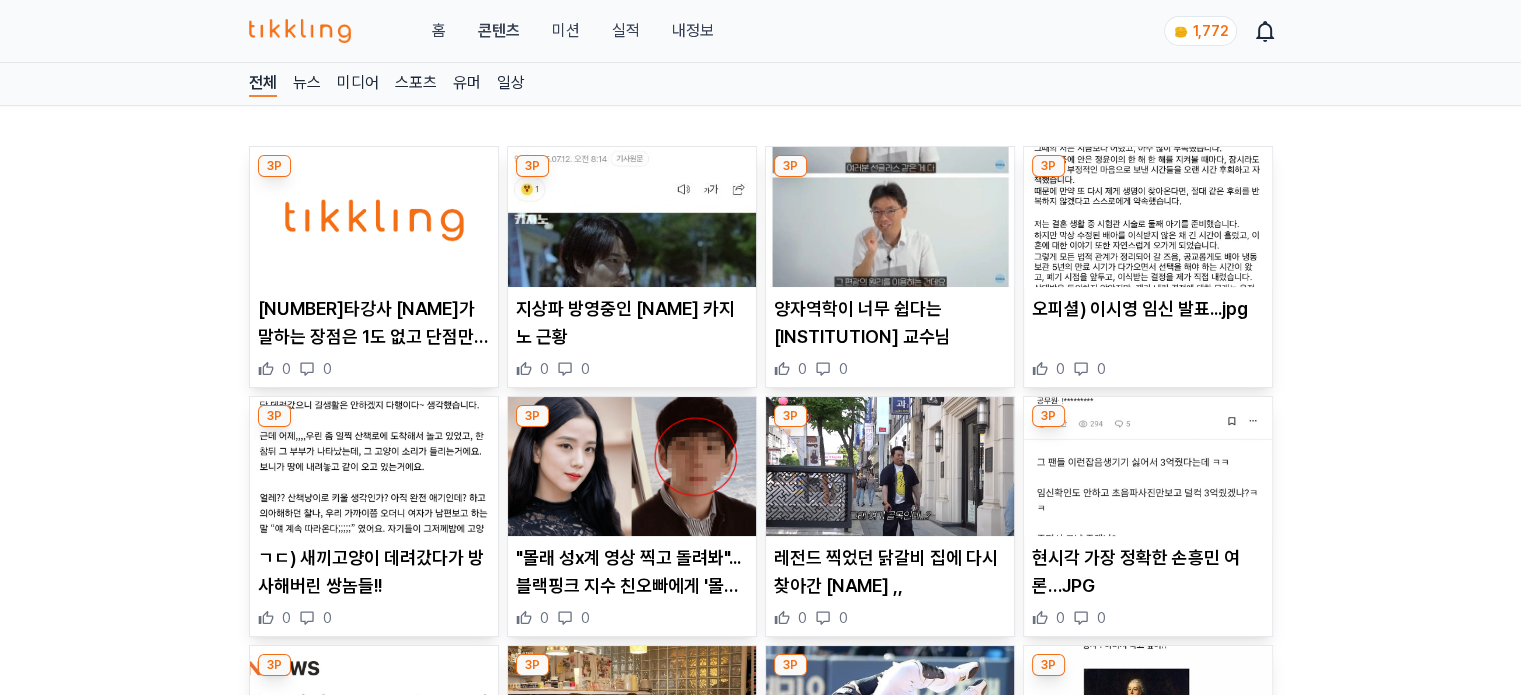 click at bounding box center [890, 217] 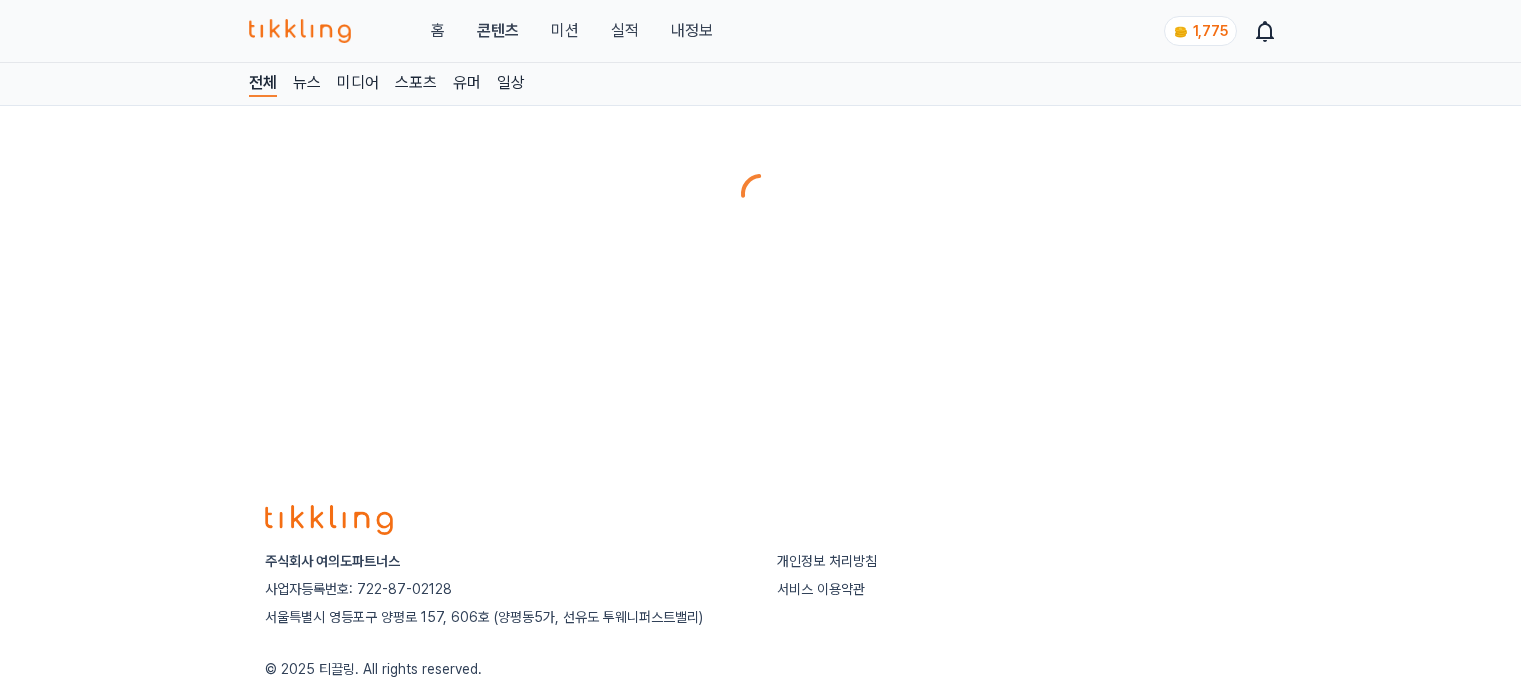 scroll, scrollTop: 0, scrollLeft: 0, axis: both 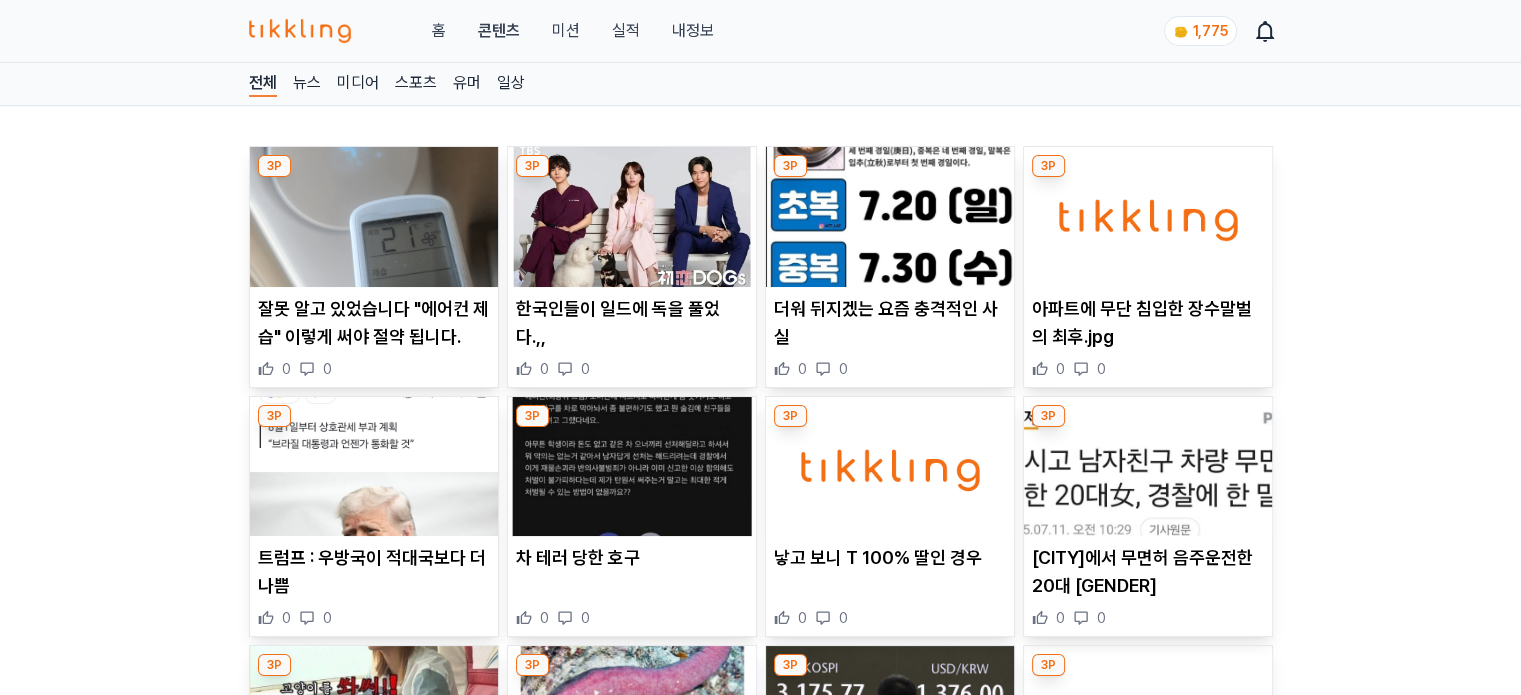 click at bounding box center (374, 217) 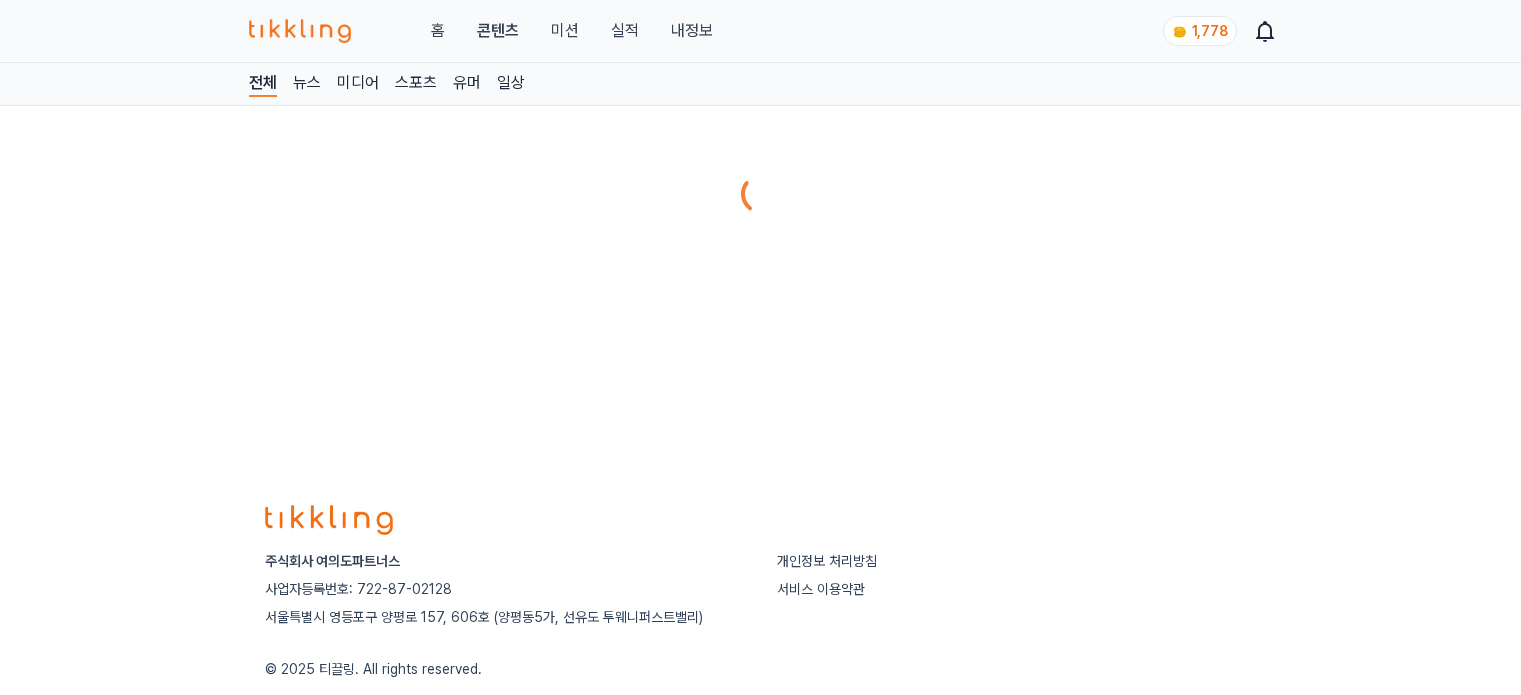 scroll, scrollTop: 0, scrollLeft: 0, axis: both 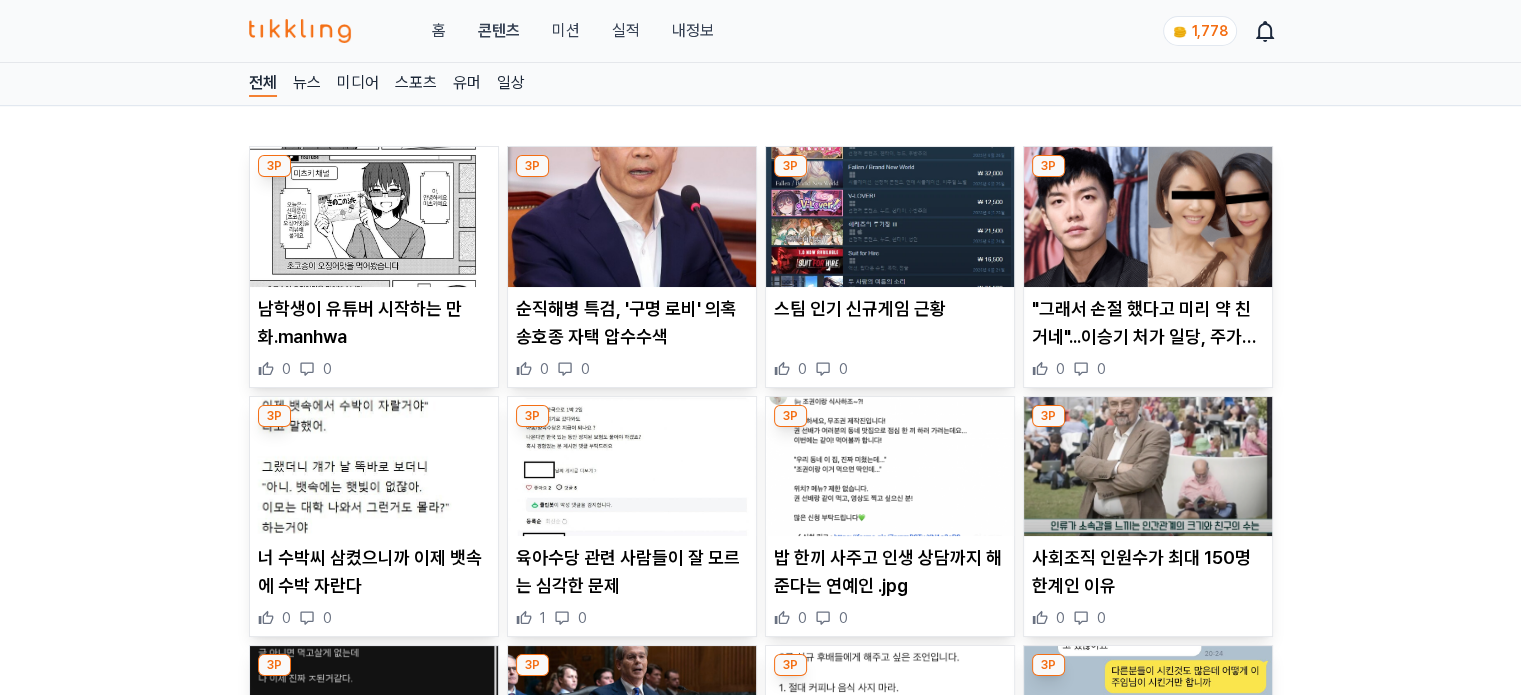 click at bounding box center (632, 217) 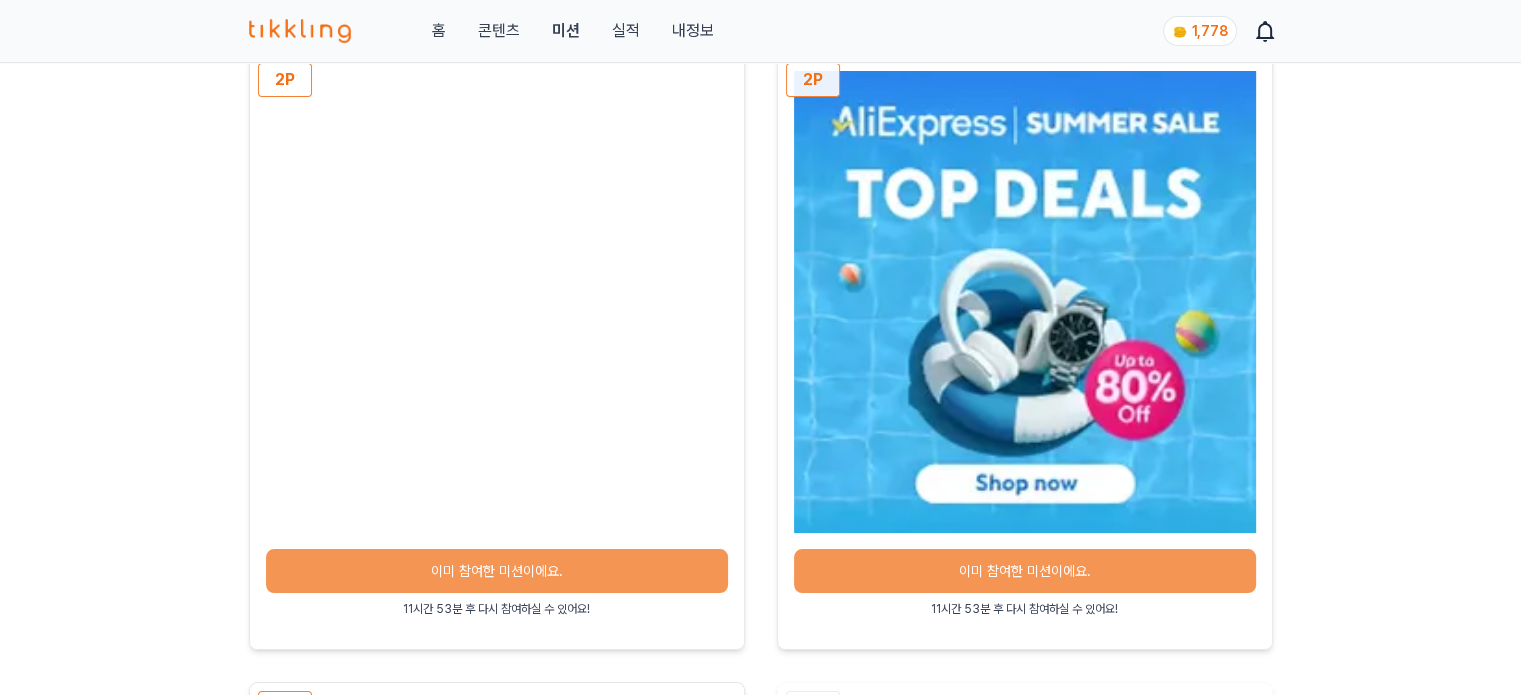 scroll, scrollTop: 300, scrollLeft: 0, axis: vertical 